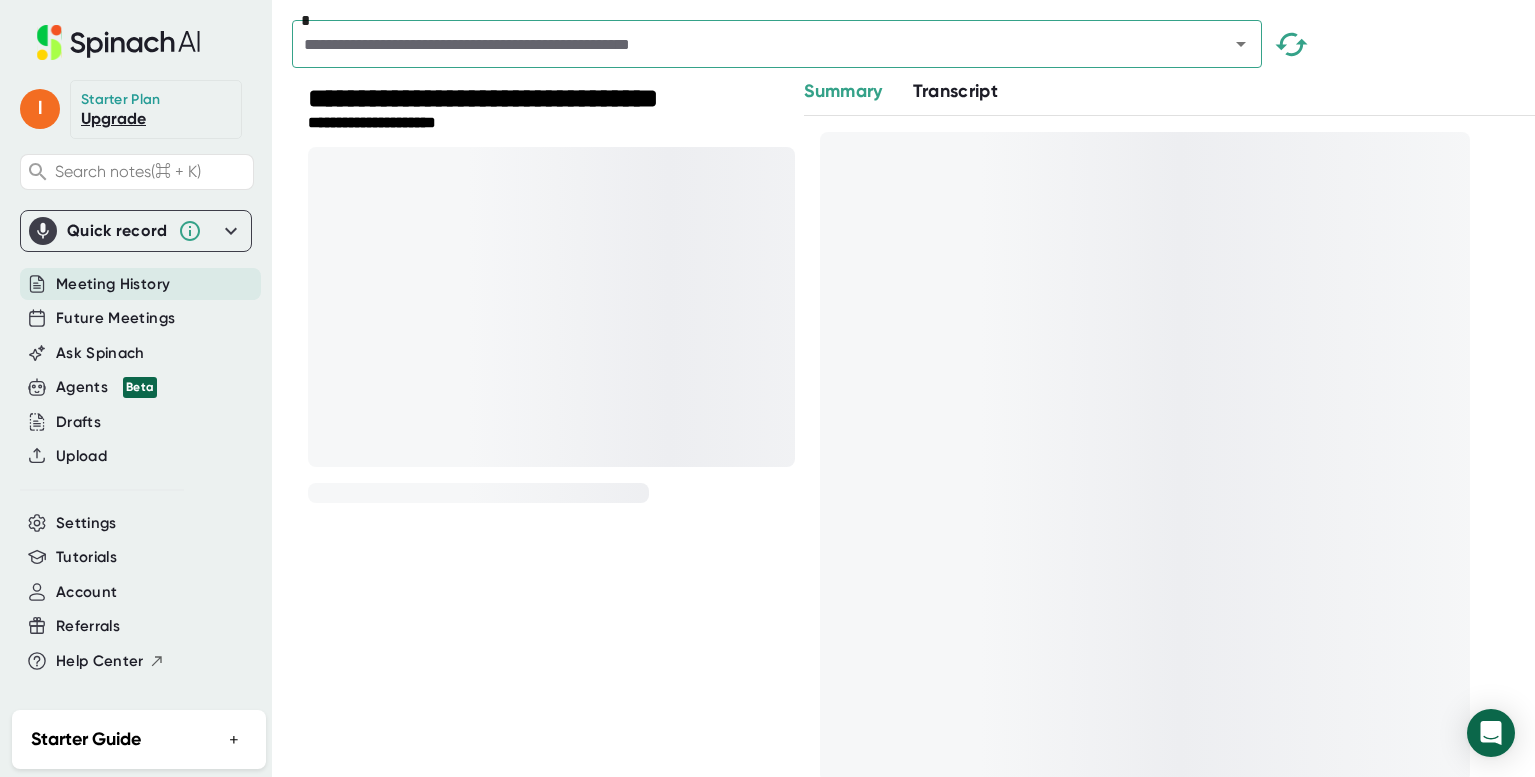 scroll, scrollTop: 0, scrollLeft: 0, axis: both 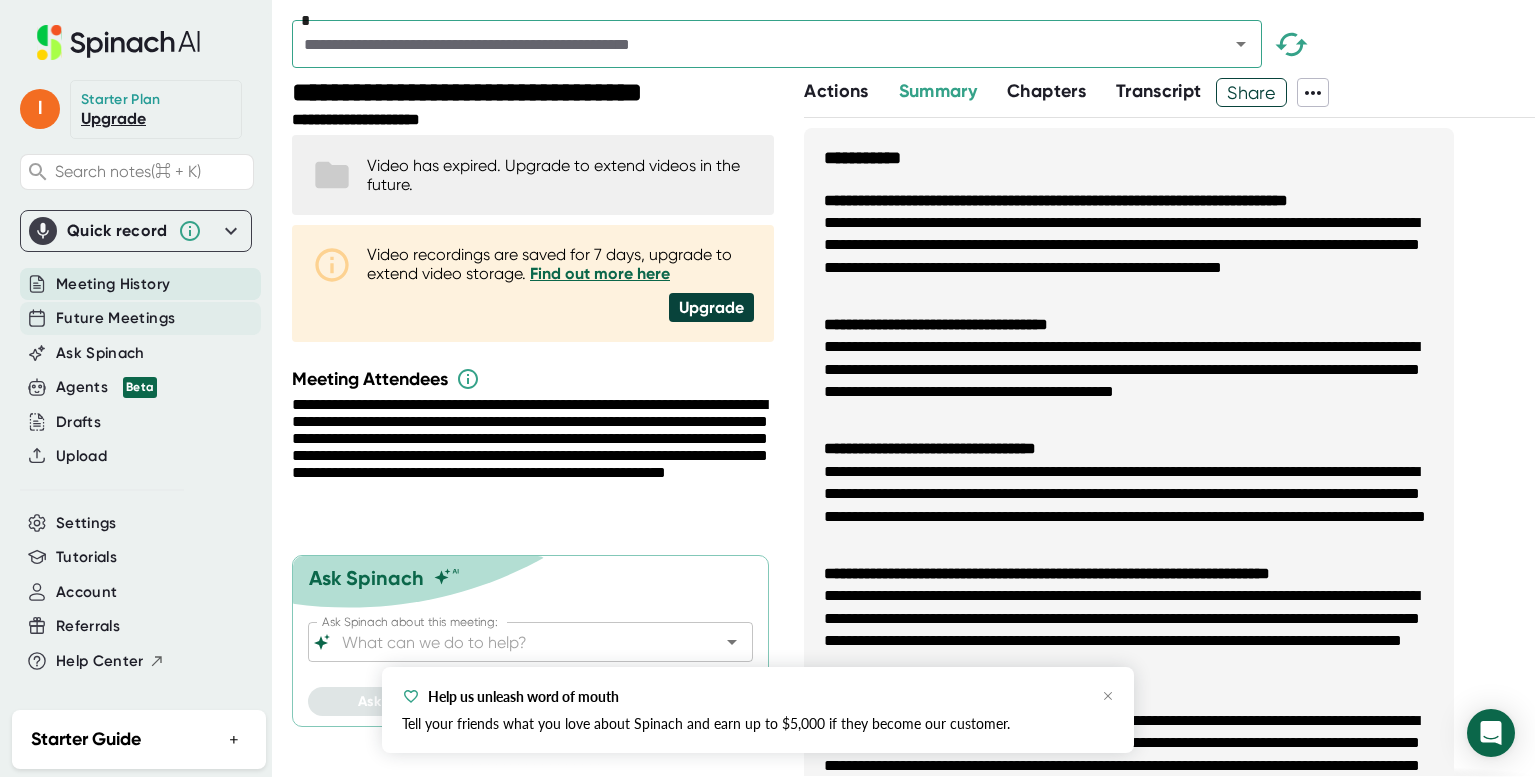 click on "Future Meetings" at bounding box center [115, 318] 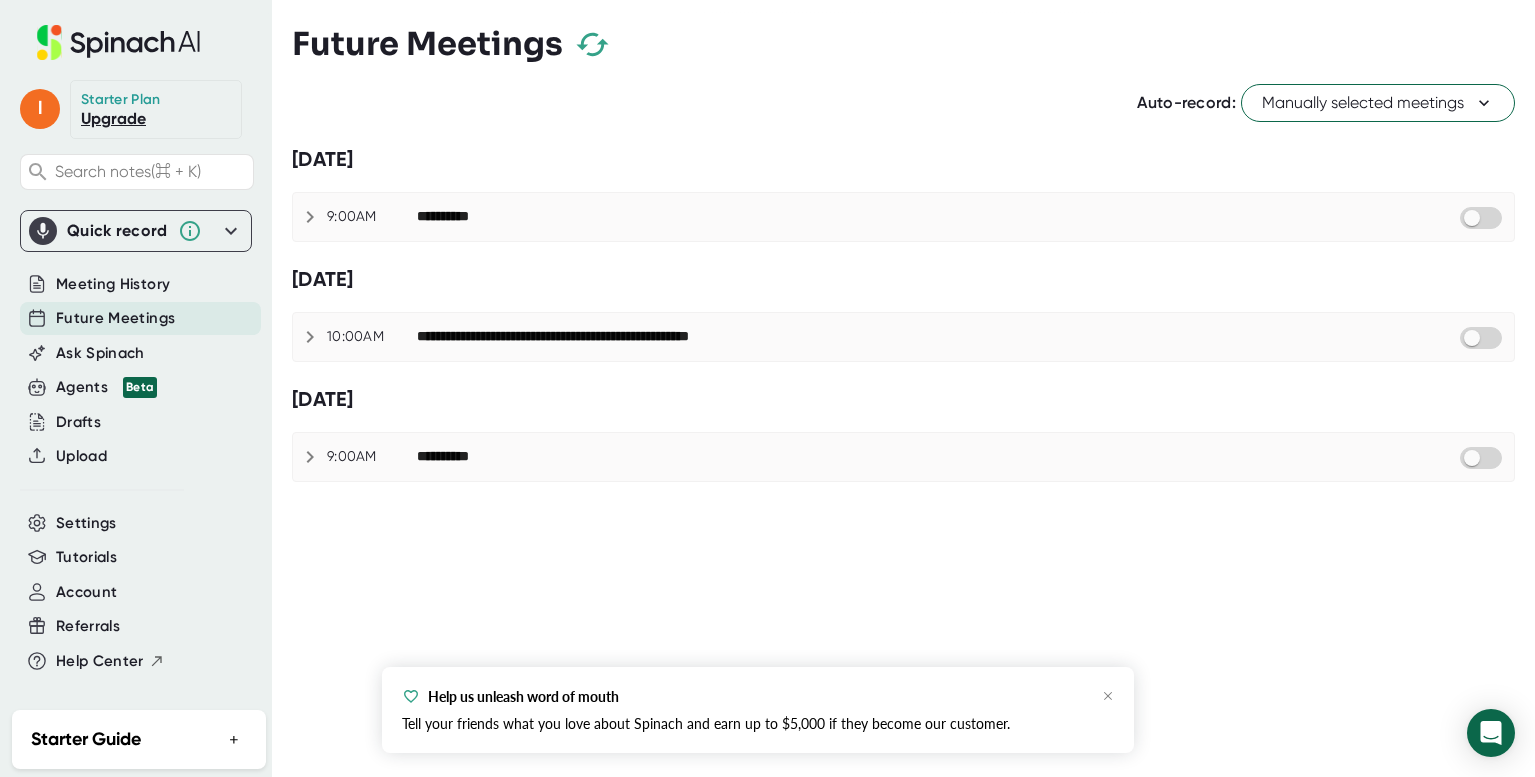 click 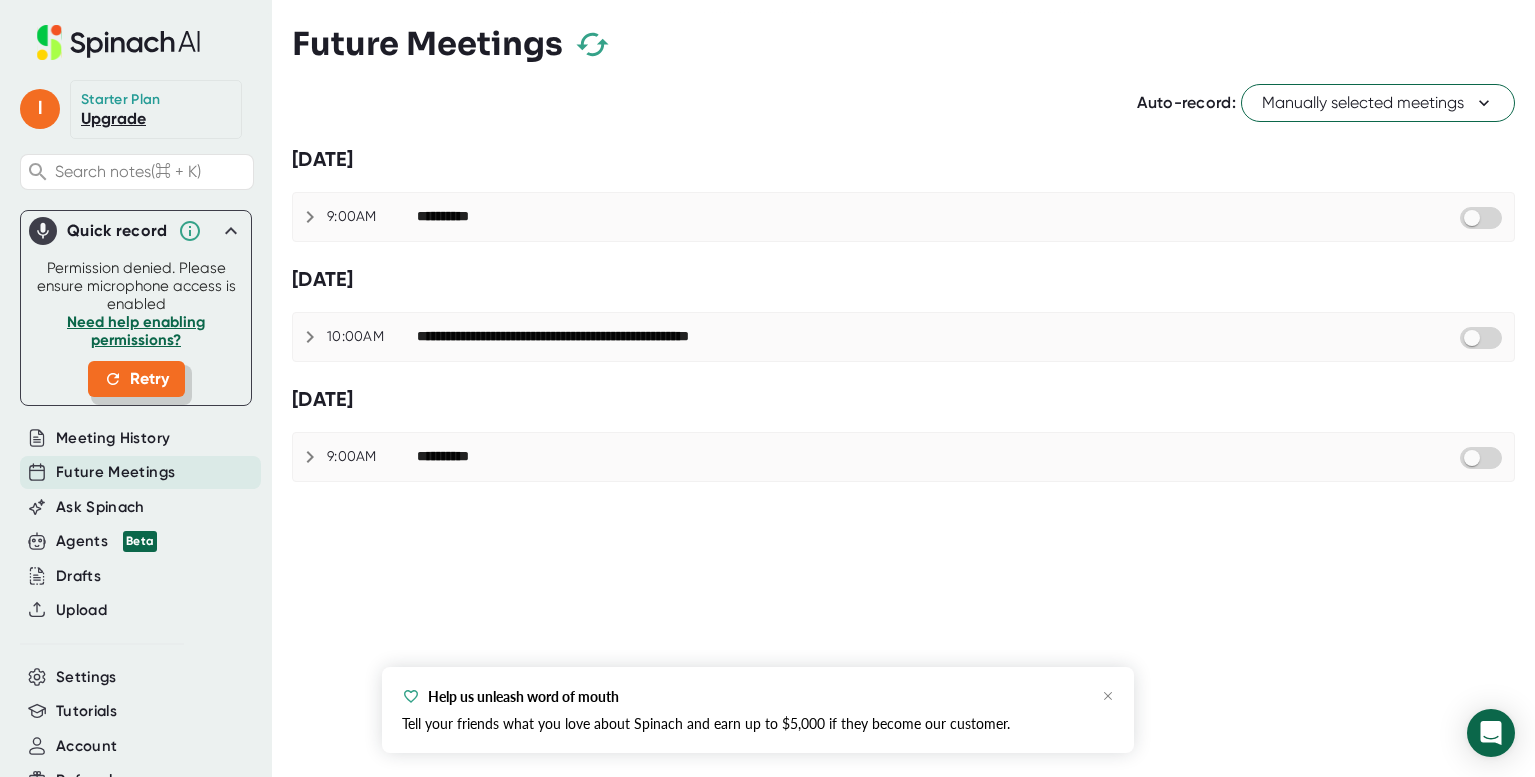 click on "Retry" at bounding box center [136, 379] 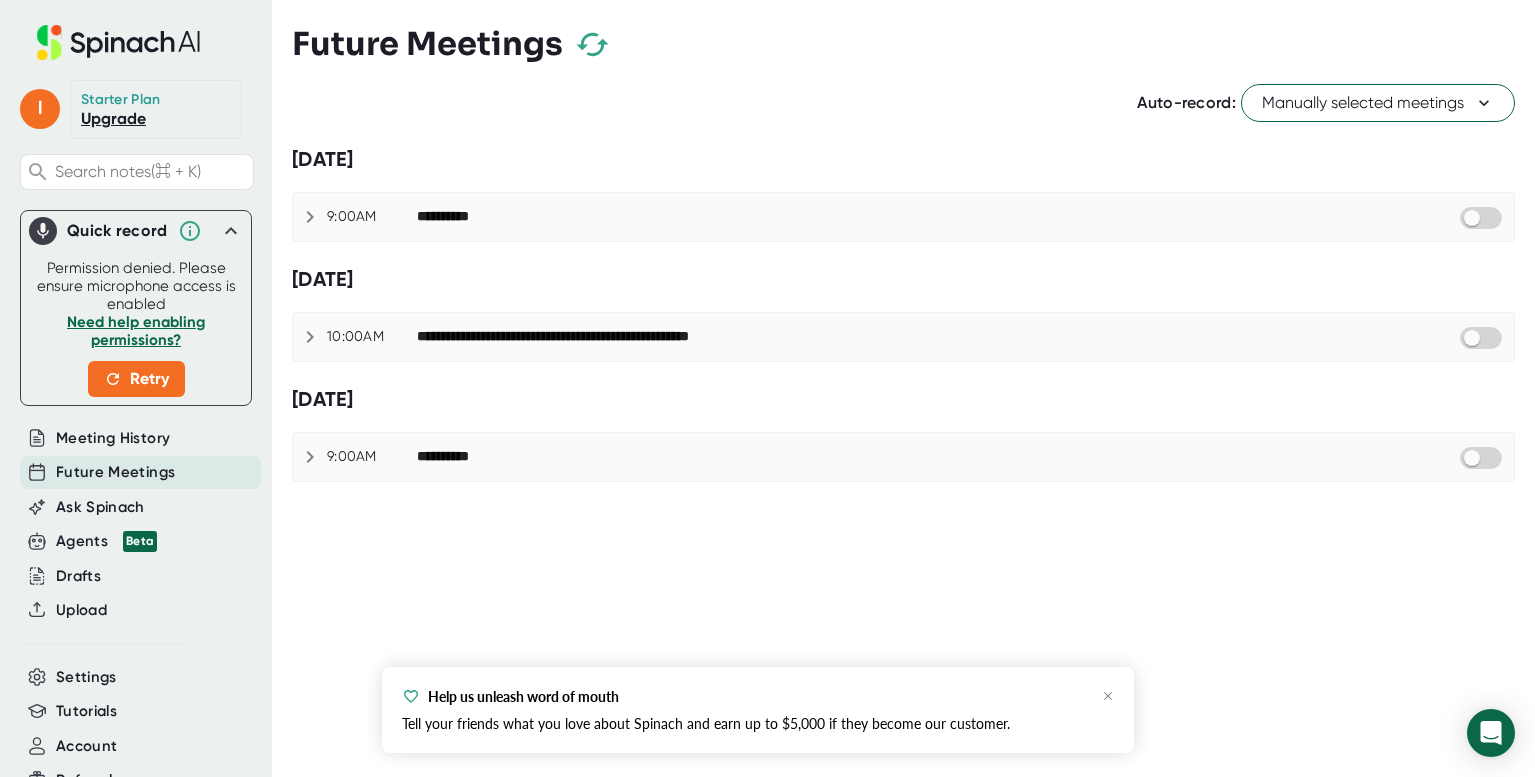 scroll, scrollTop: 123, scrollLeft: 0, axis: vertical 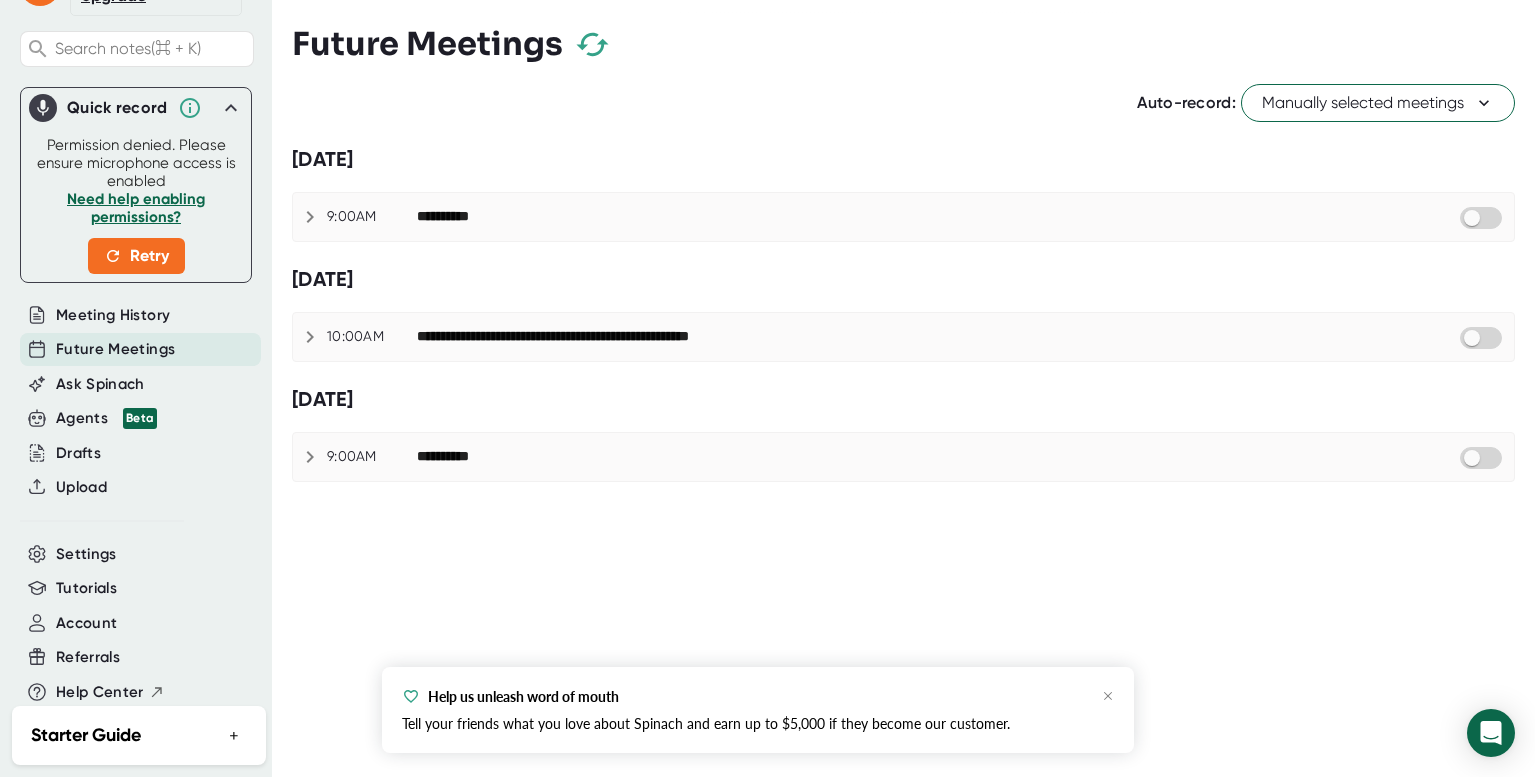 click on "Manually selected meetings" at bounding box center (1378, 103) 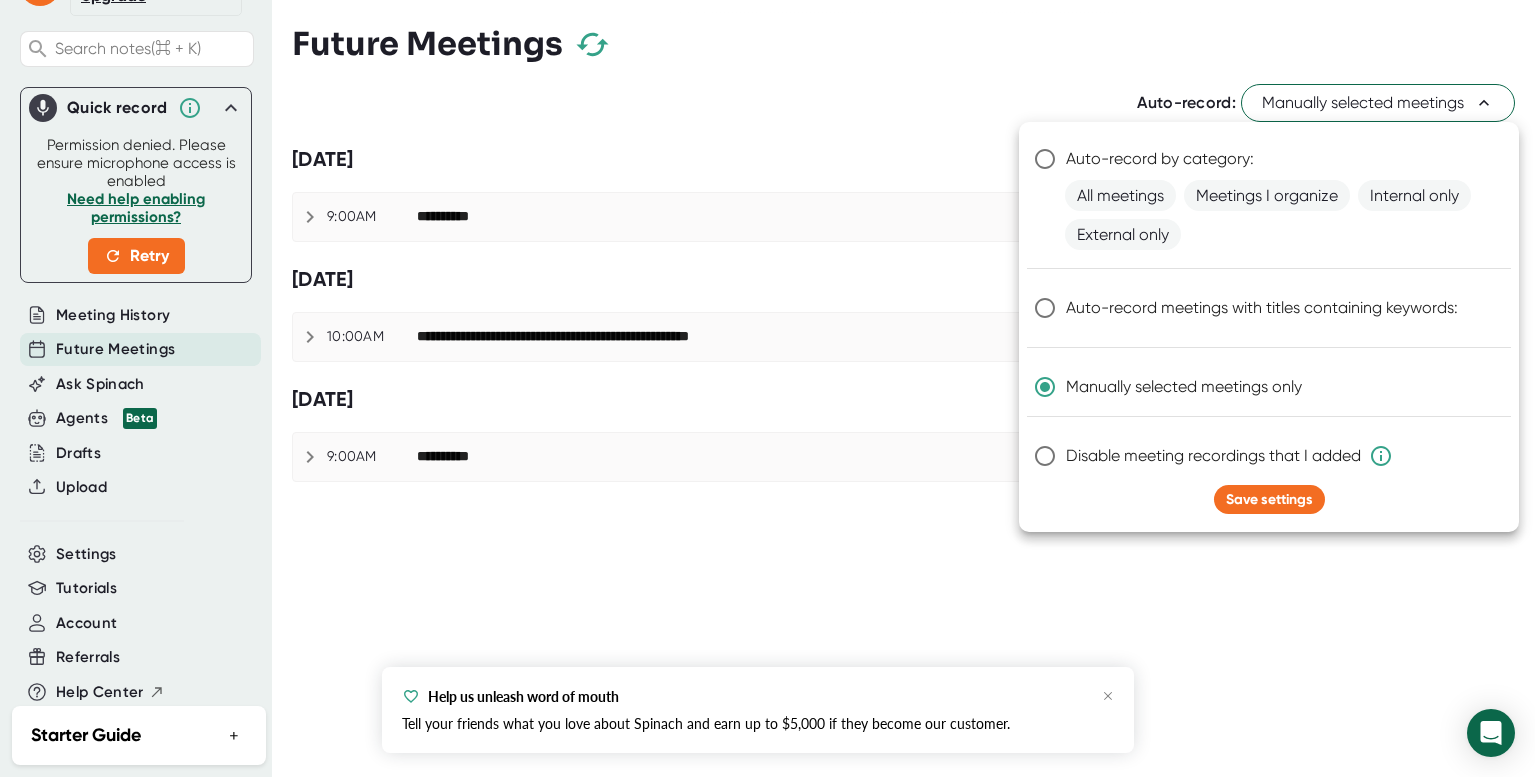 click at bounding box center [767, 388] 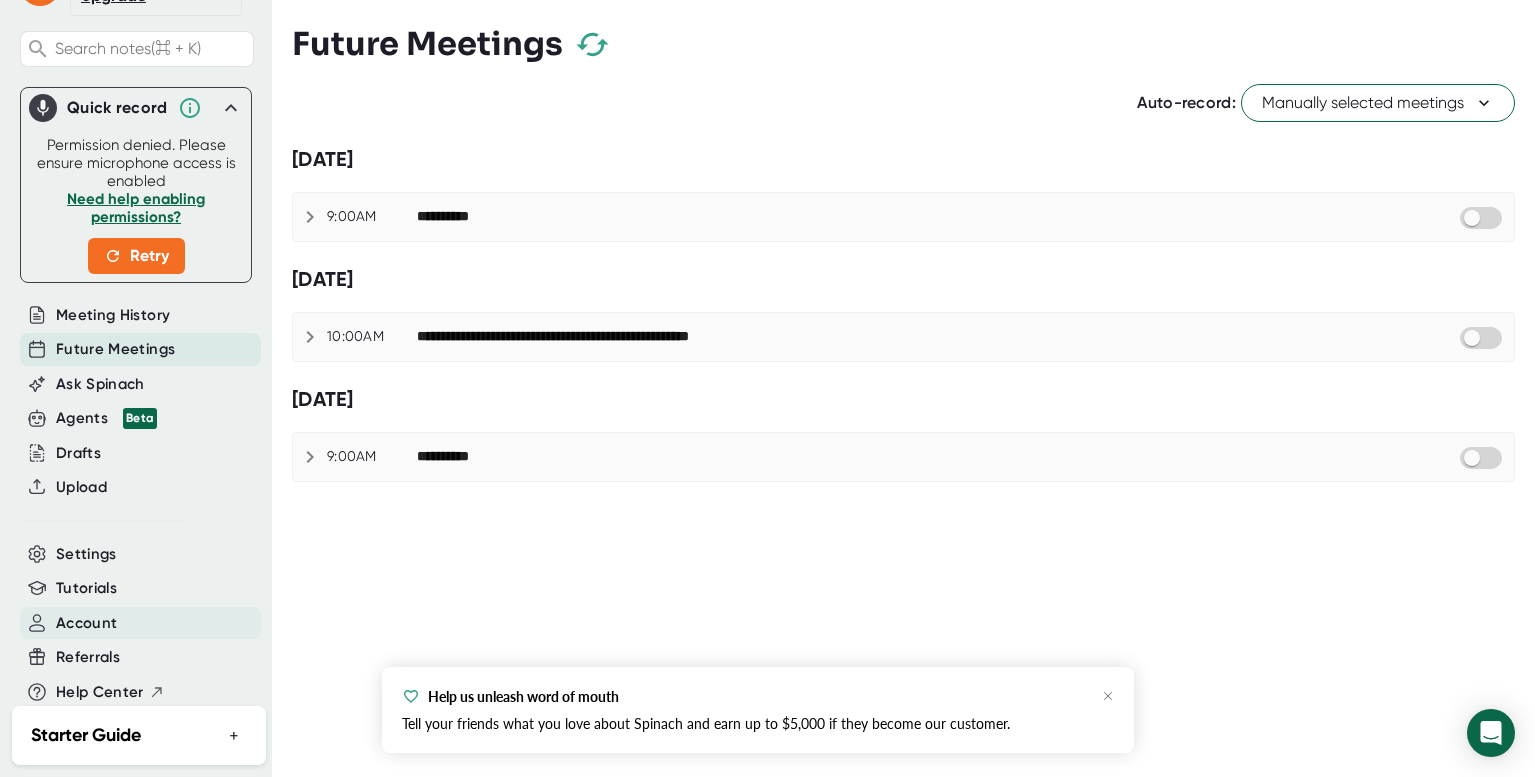 scroll, scrollTop: 95, scrollLeft: 0, axis: vertical 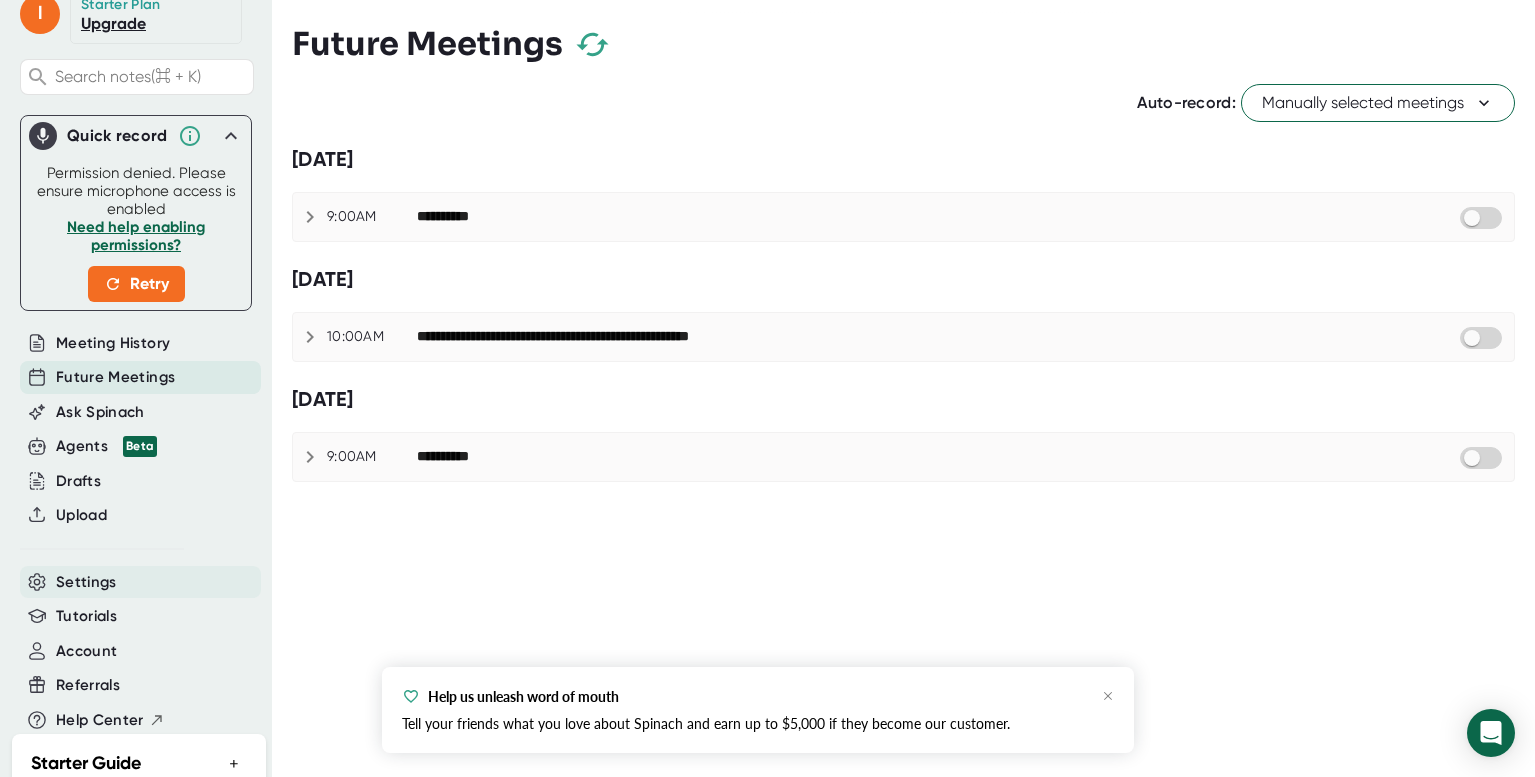 click on "Settings" at bounding box center (140, 582) 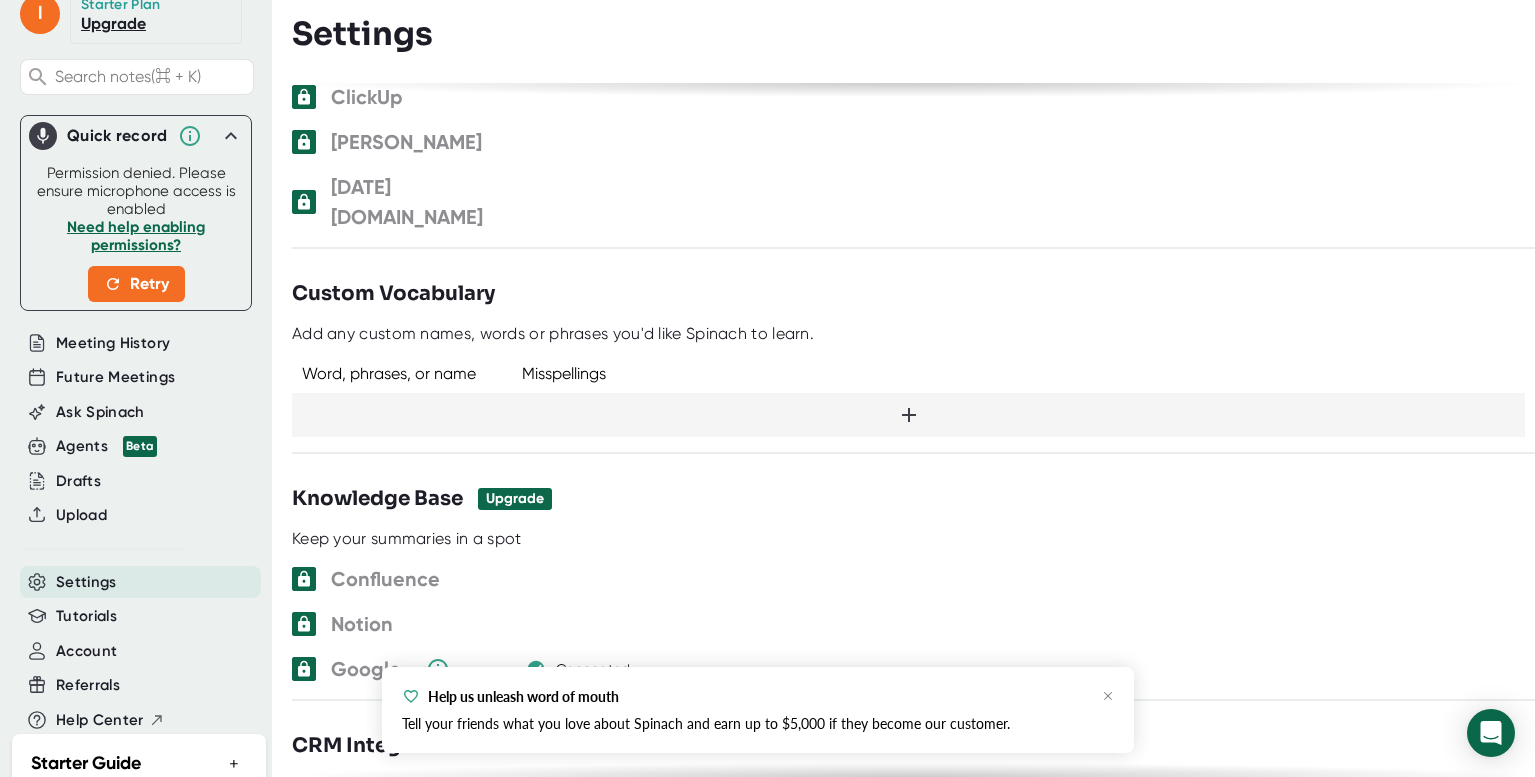 scroll, scrollTop: 1476, scrollLeft: 0, axis: vertical 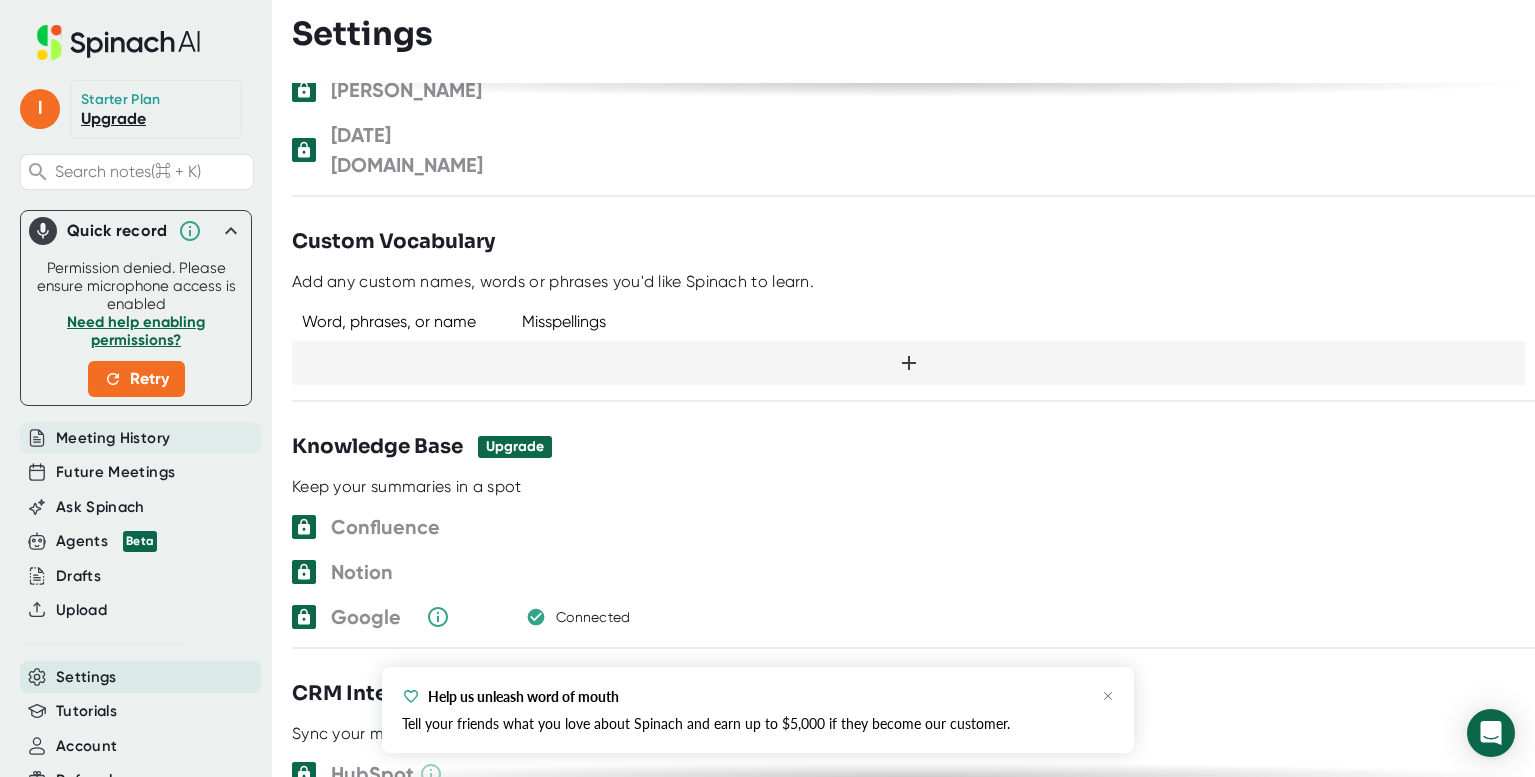 click on "Meeting History" at bounding box center (113, 438) 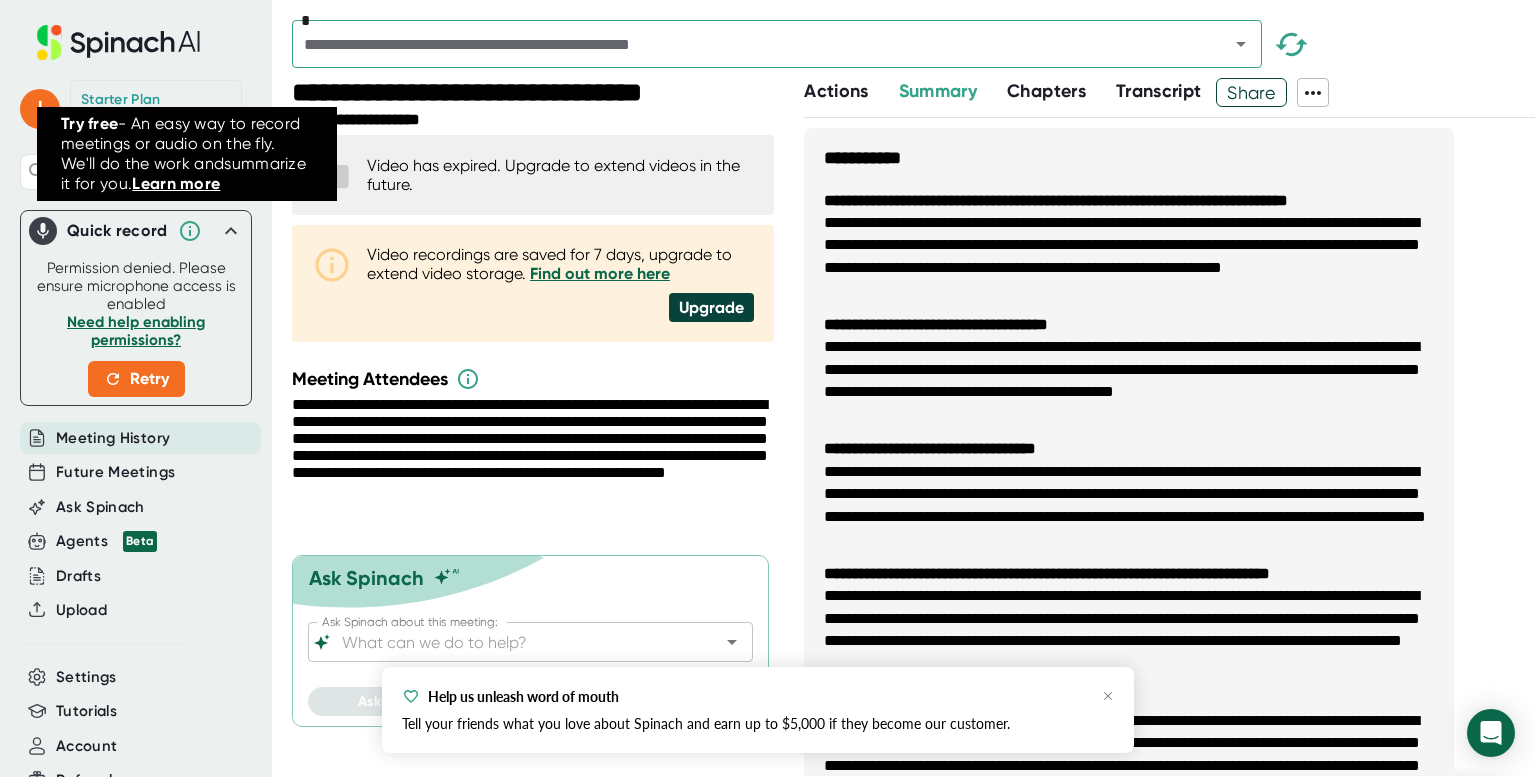 click 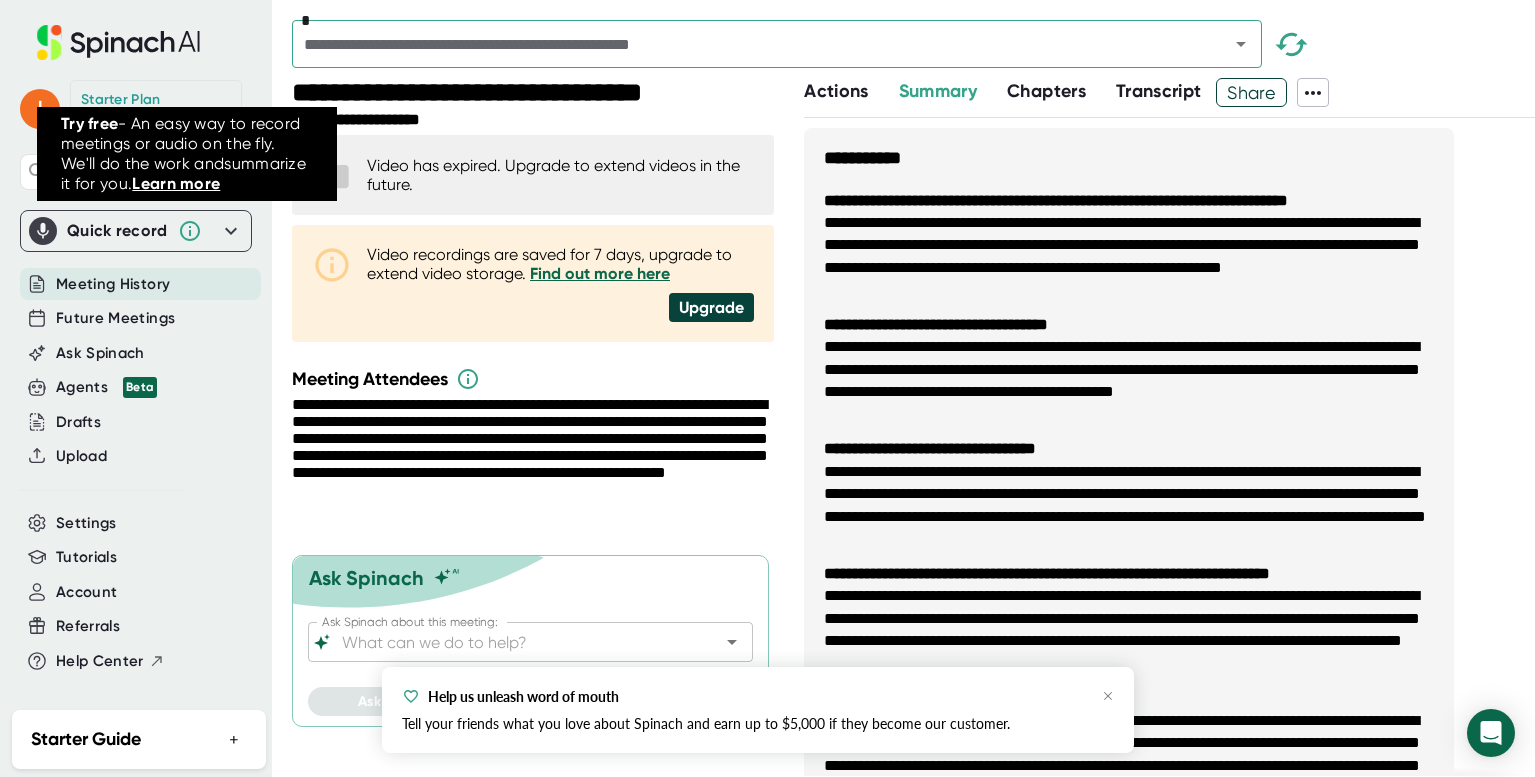 click 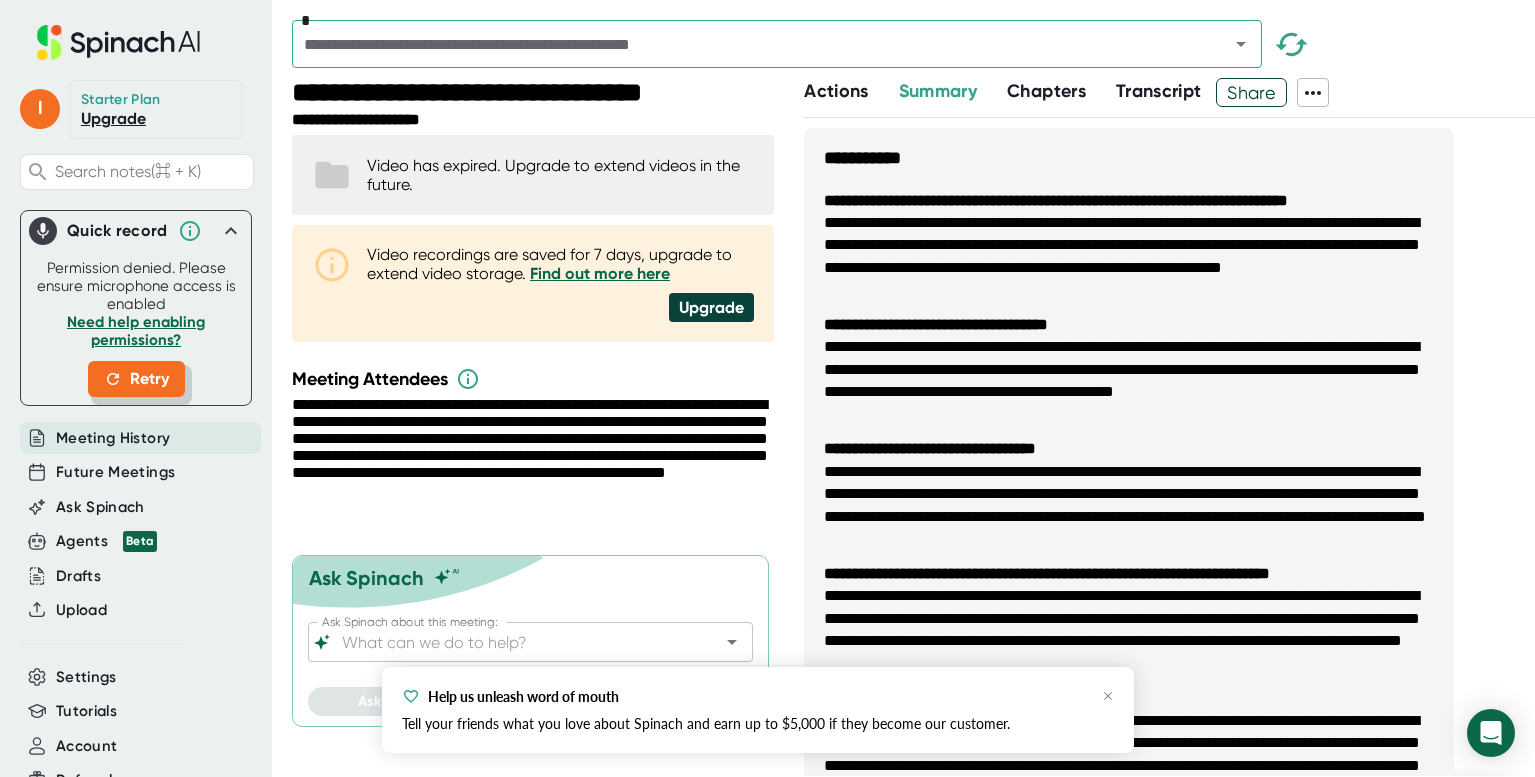 click on "Retry" at bounding box center (136, 379) 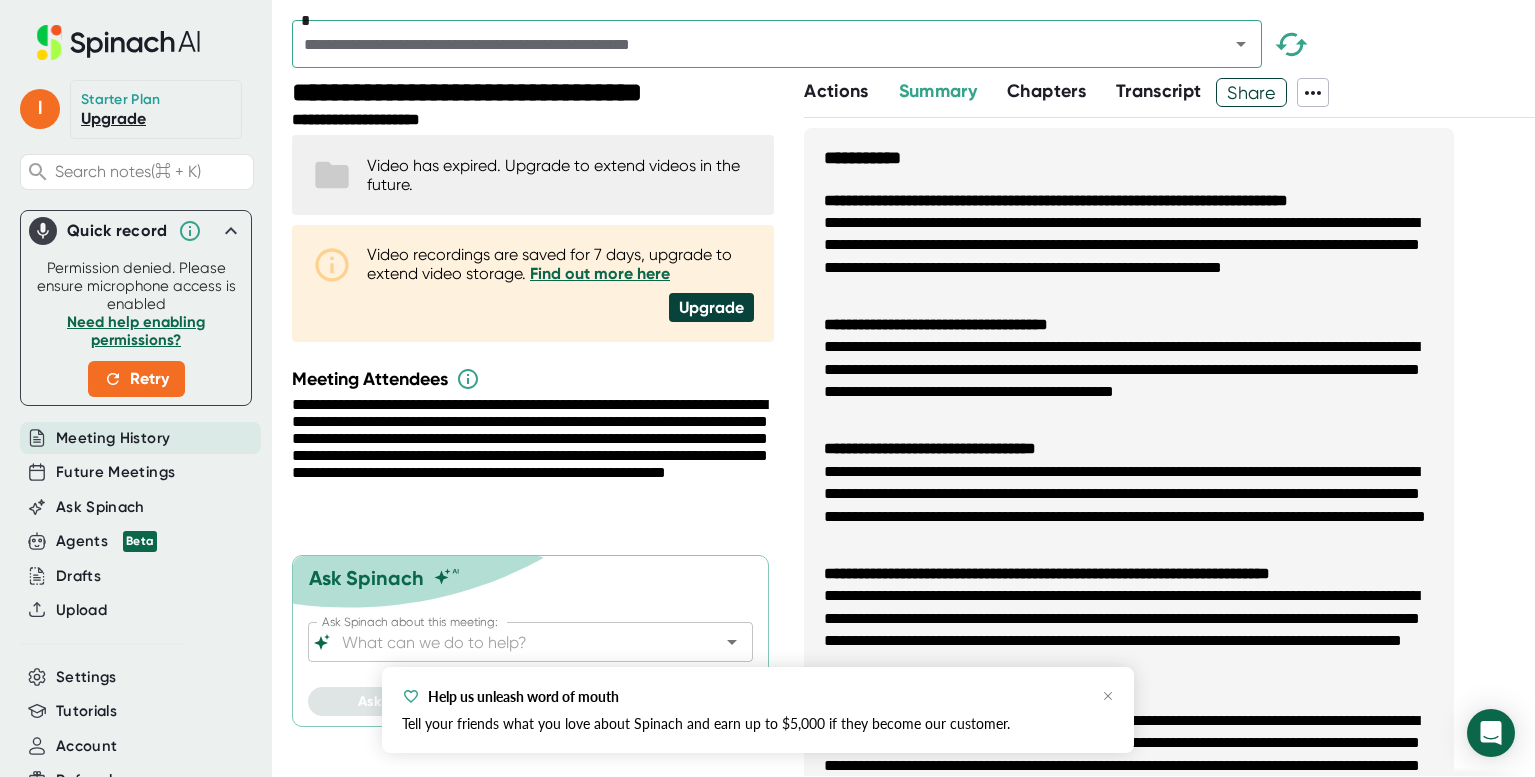 click on "Need help enabling permissions?" at bounding box center [136, 331] 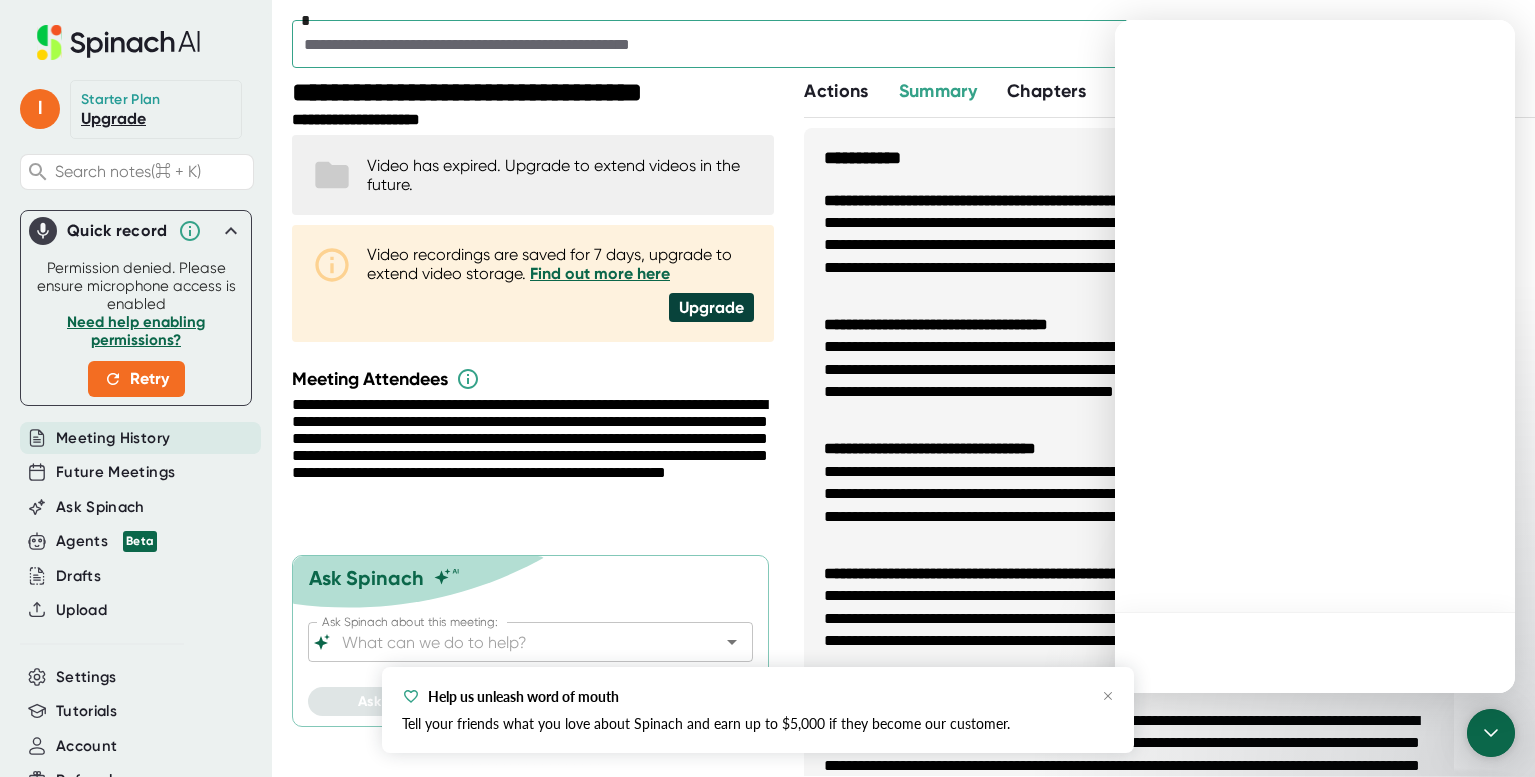 scroll, scrollTop: 0, scrollLeft: 0, axis: both 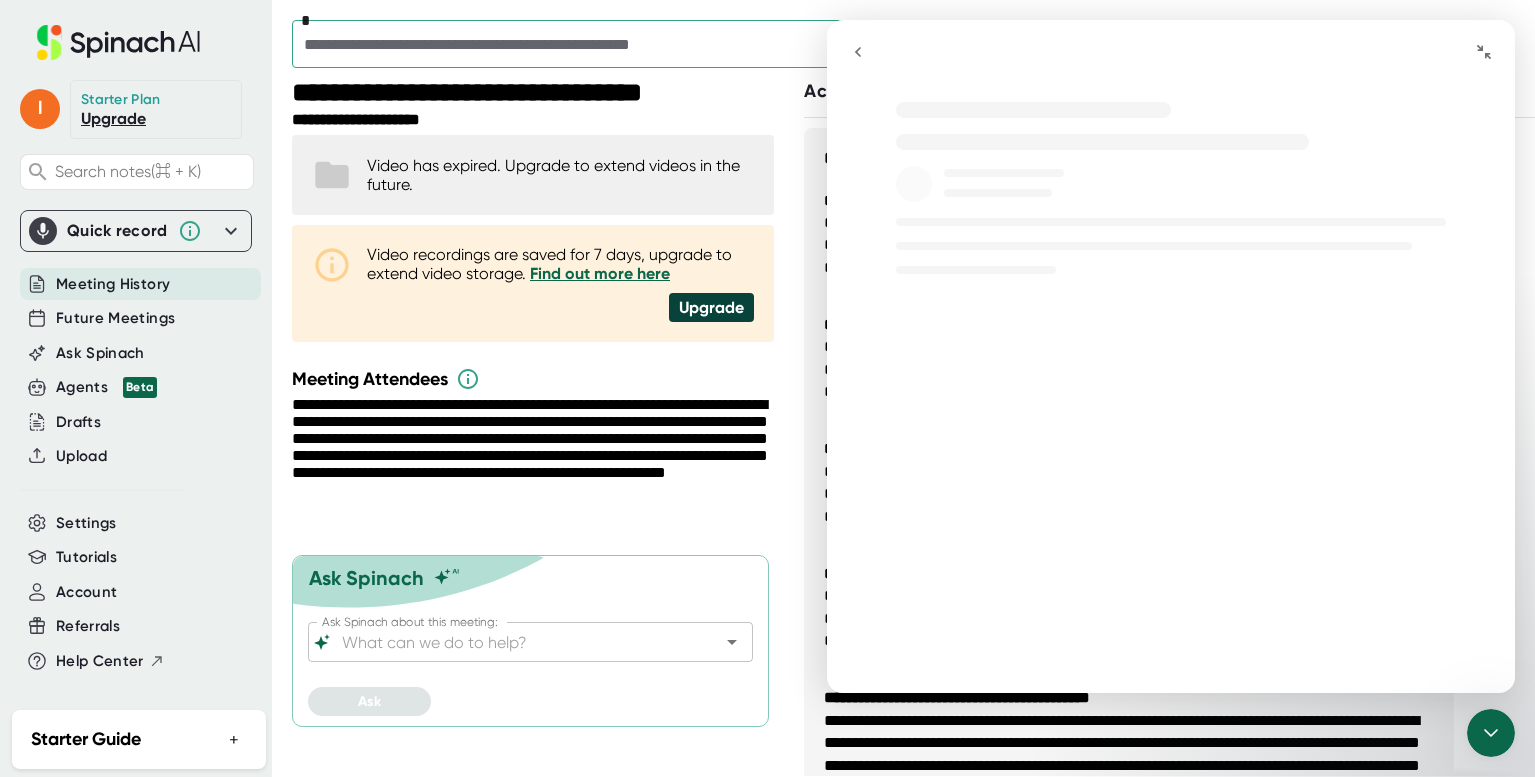 click 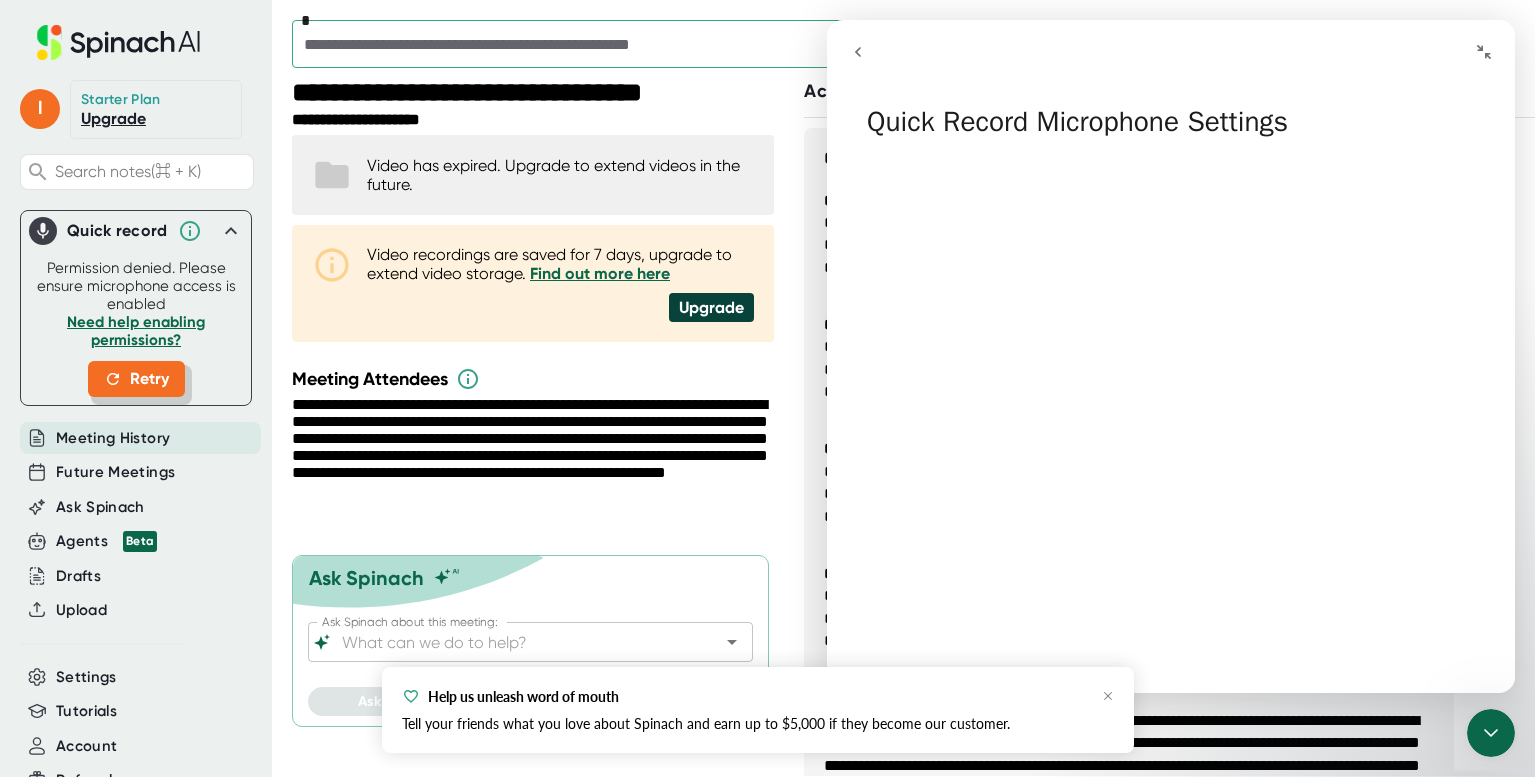 click on "Retry" at bounding box center (136, 379) 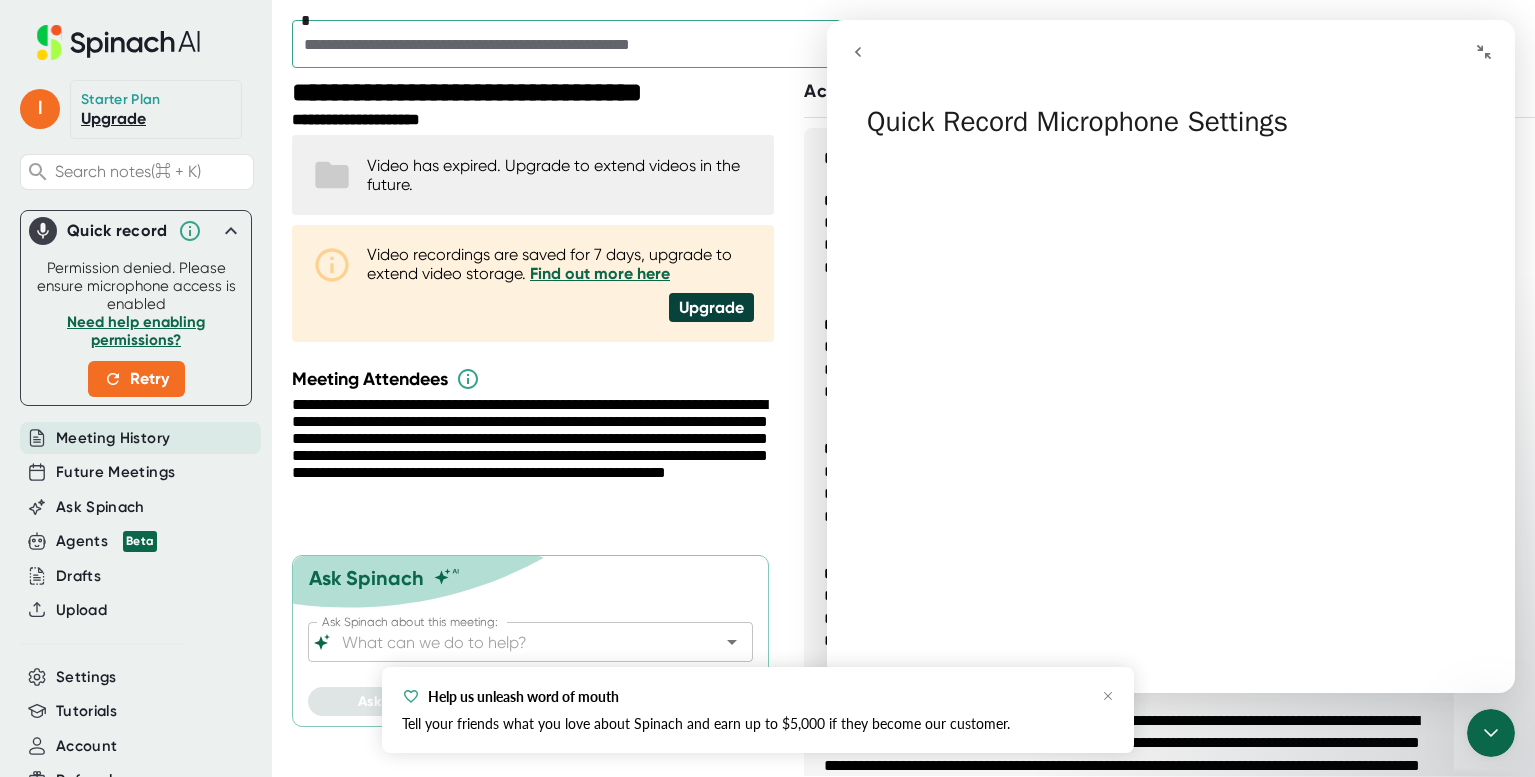 click 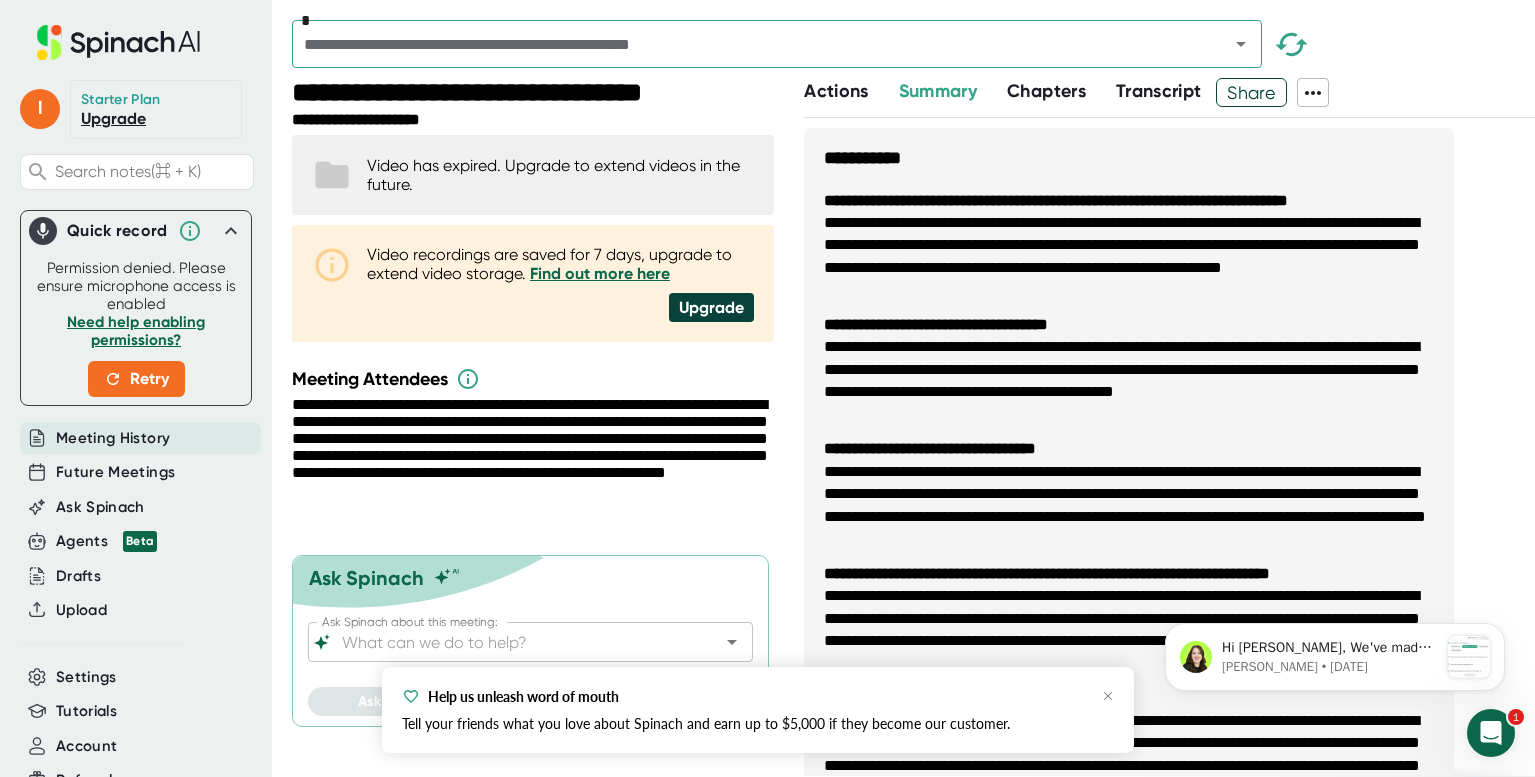 scroll, scrollTop: 0, scrollLeft: 0, axis: both 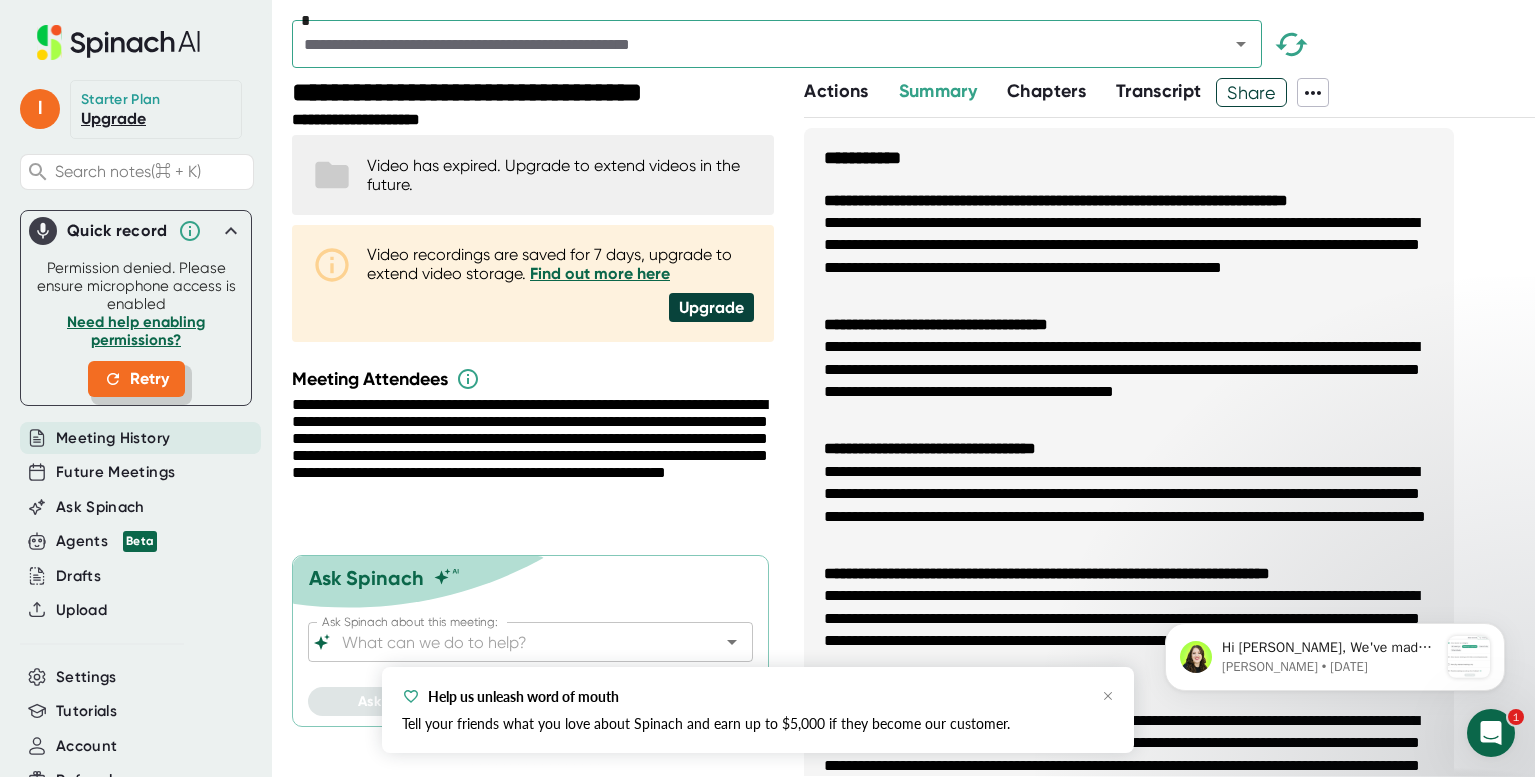click on "Retry" at bounding box center [136, 379] 